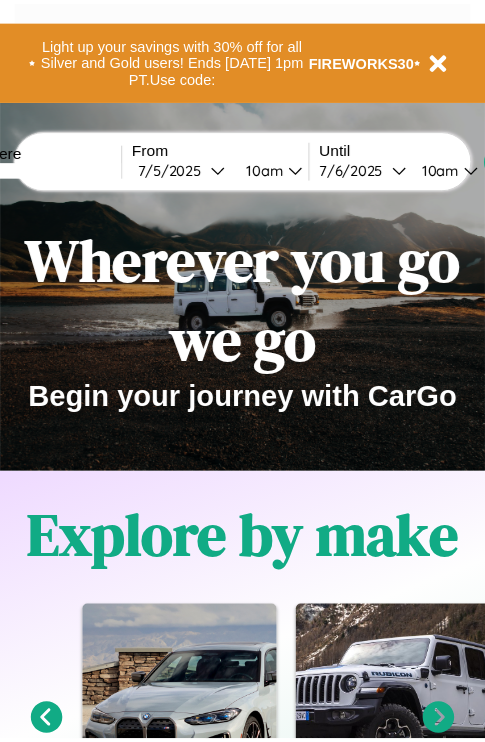 scroll, scrollTop: 0, scrollLeft: 0, axis: both 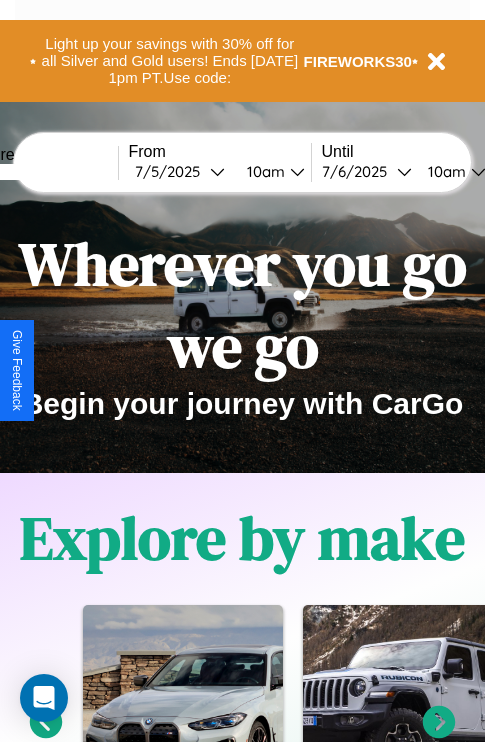 click at bounding box center [43, 172] 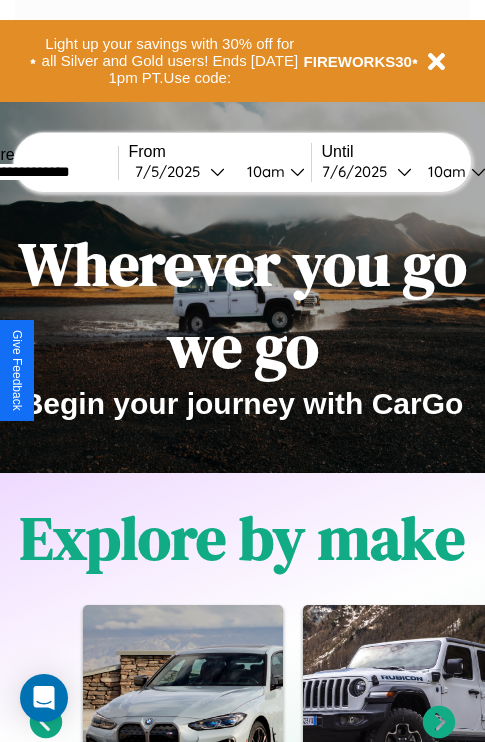 type on "**********" 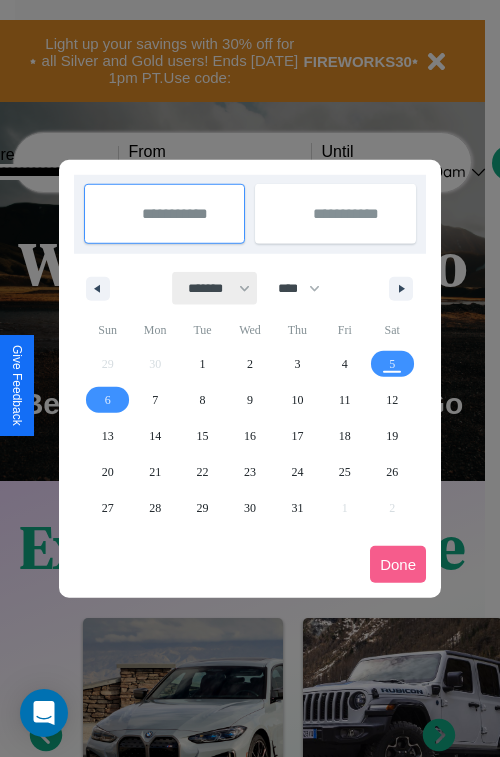 click on "******* ******** ***** ***** *** **** **** ****** ********* ******* ******** ********" at bounding box center (215, 288) 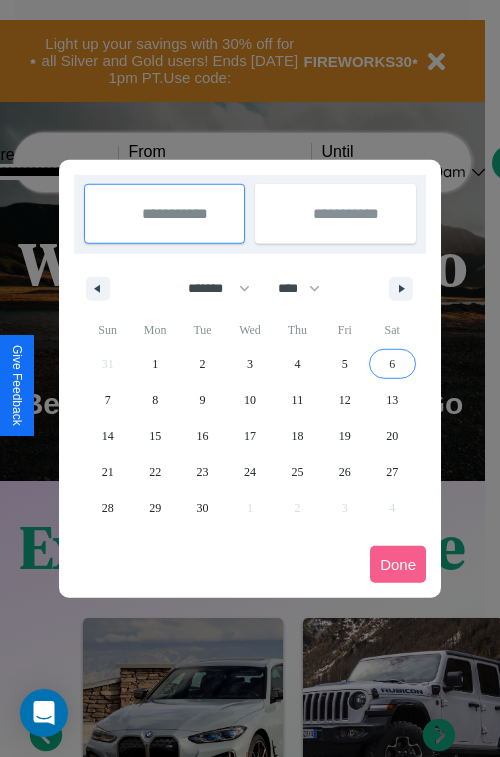 click on "6" at bounding box center [392, 364] 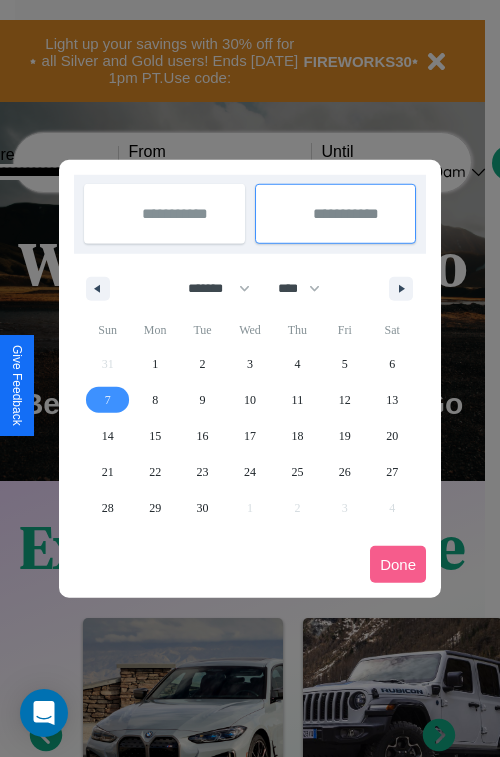 click on "7" at bounding box center [108, 400] 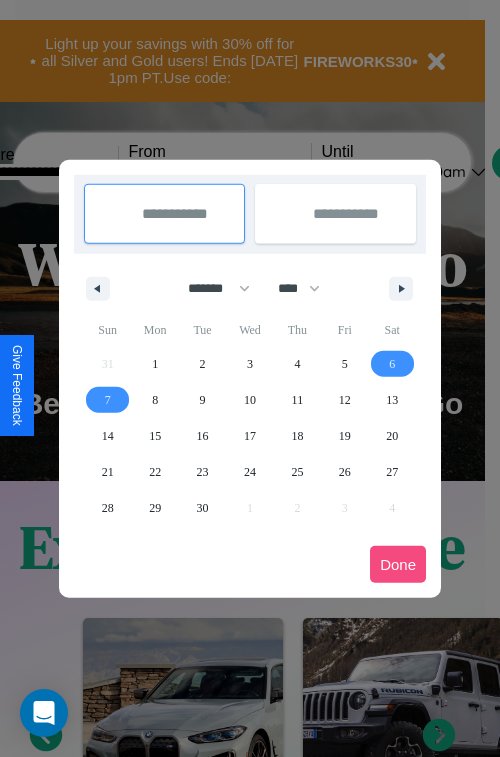 click on "Done" at bounding box center [398, 564] 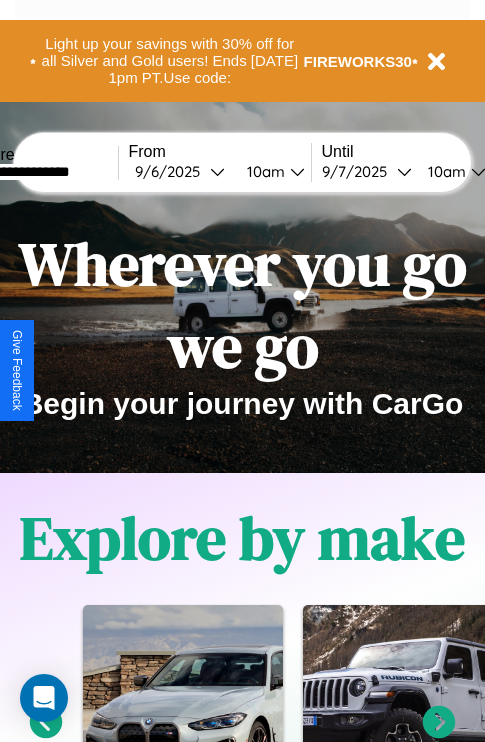 scroll, scrollTop: 0, scrollLeft: 68, axis: horizontal 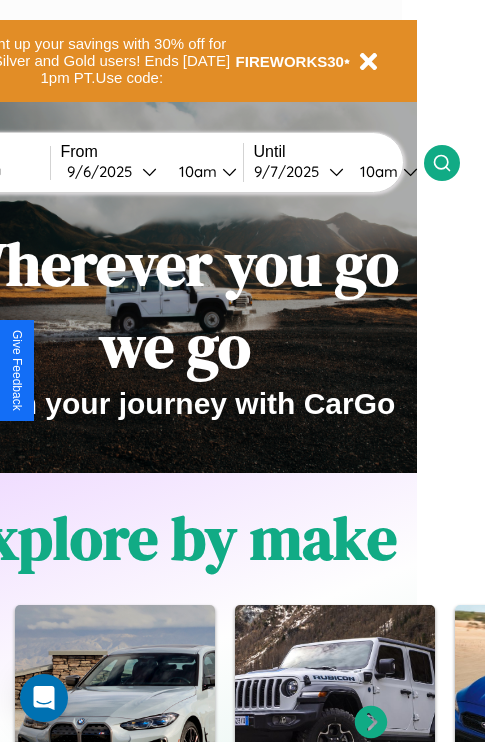 click 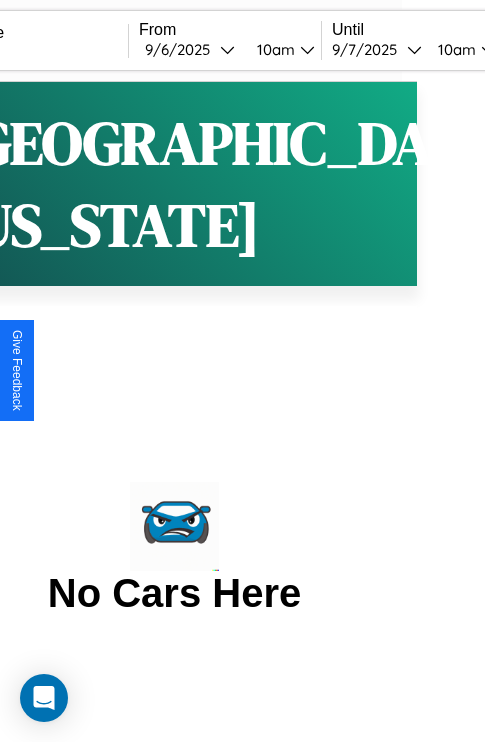 scroll, scrollTop: 0, scrollLeft: 0, axis: both 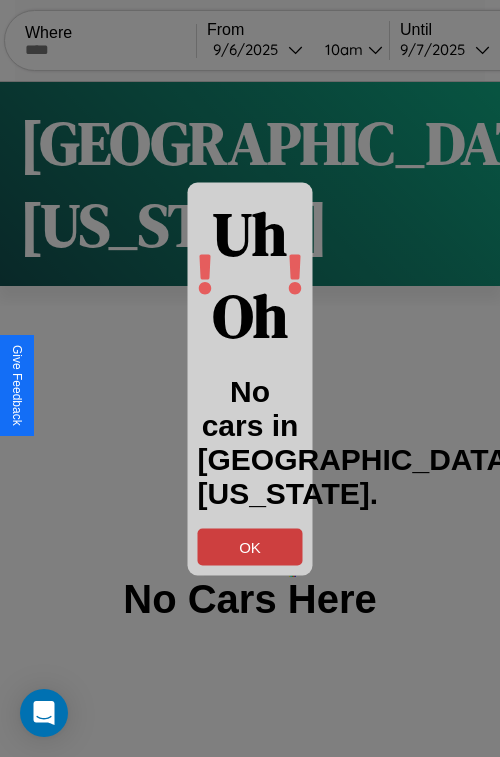 click on "OK" at bounding box center [250, 546] 